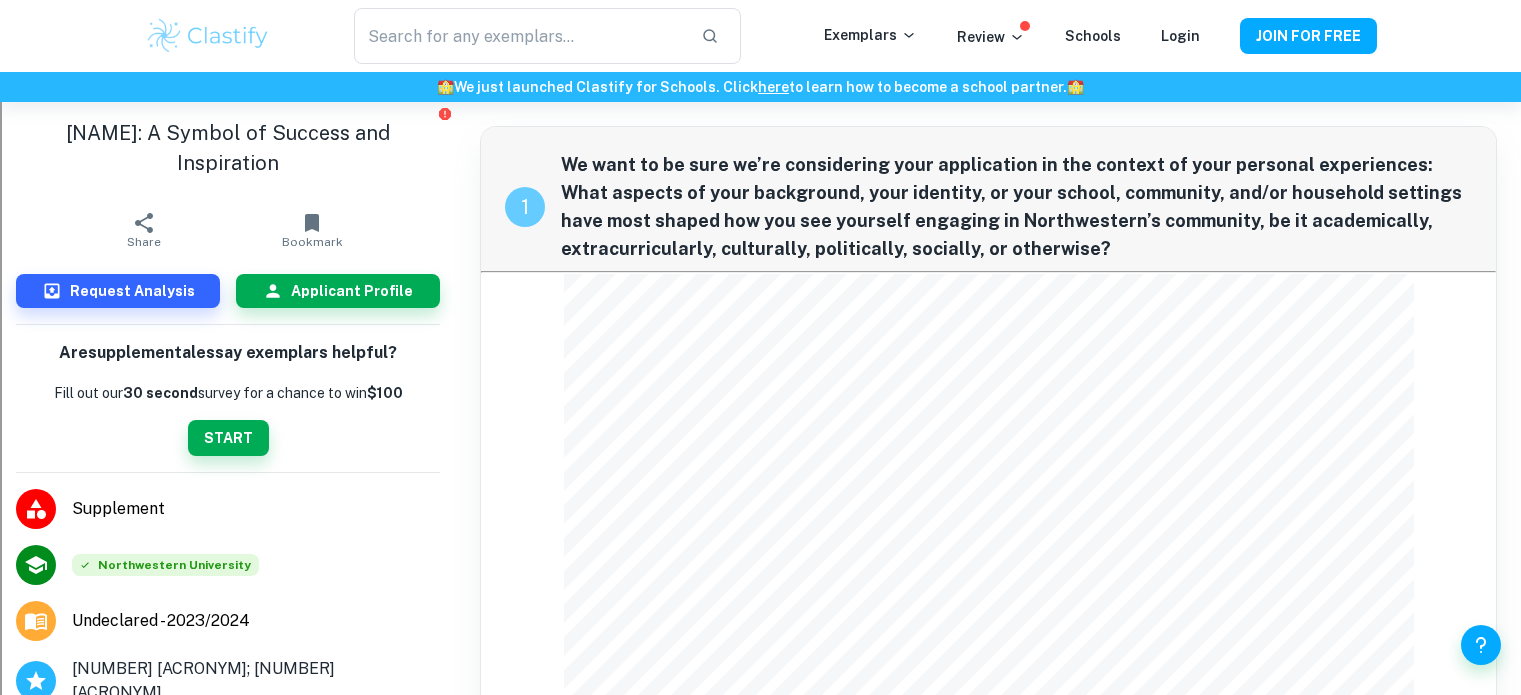 scroll, scrollTop: 900, scrollLeft: 0, axis: vertical 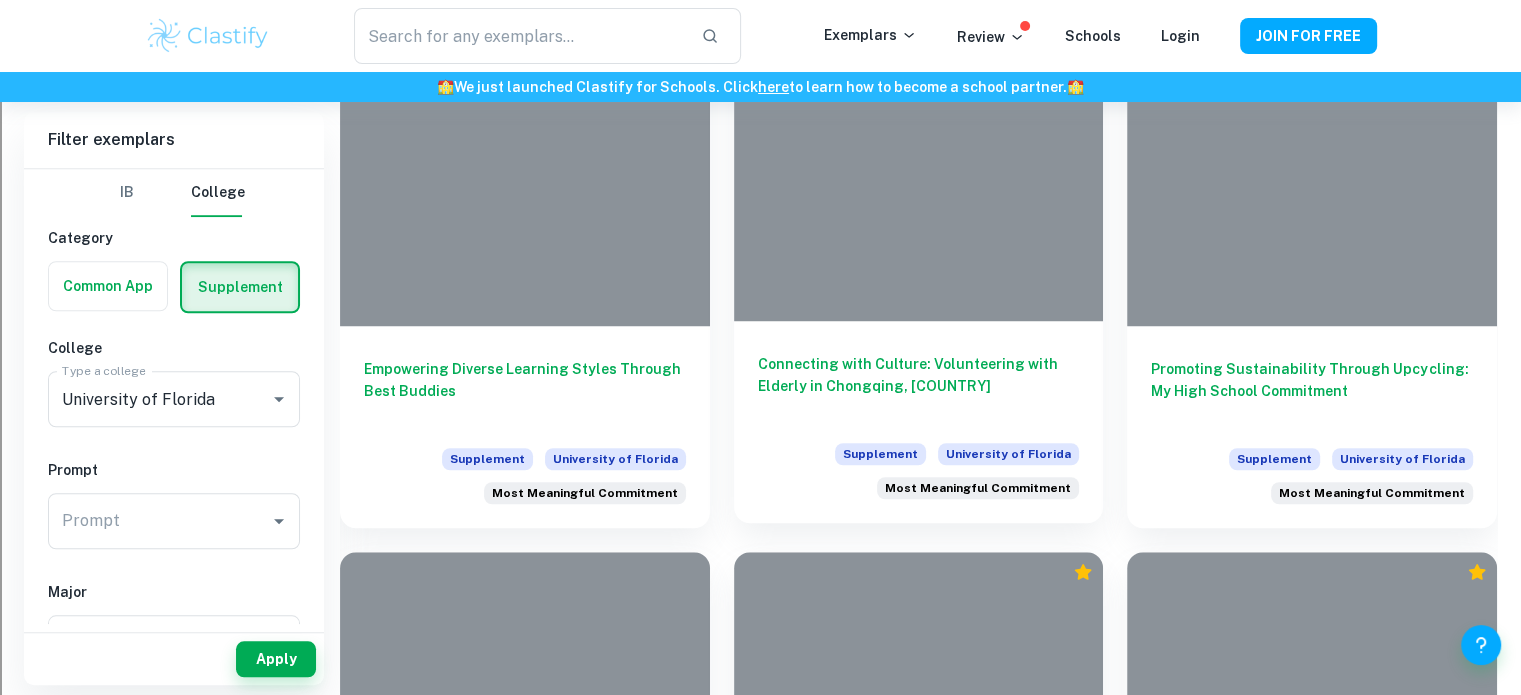 click on "Connecting with Culture: Volunteering with Elderly in Chongqing, China" at bounding box center [919, 386] 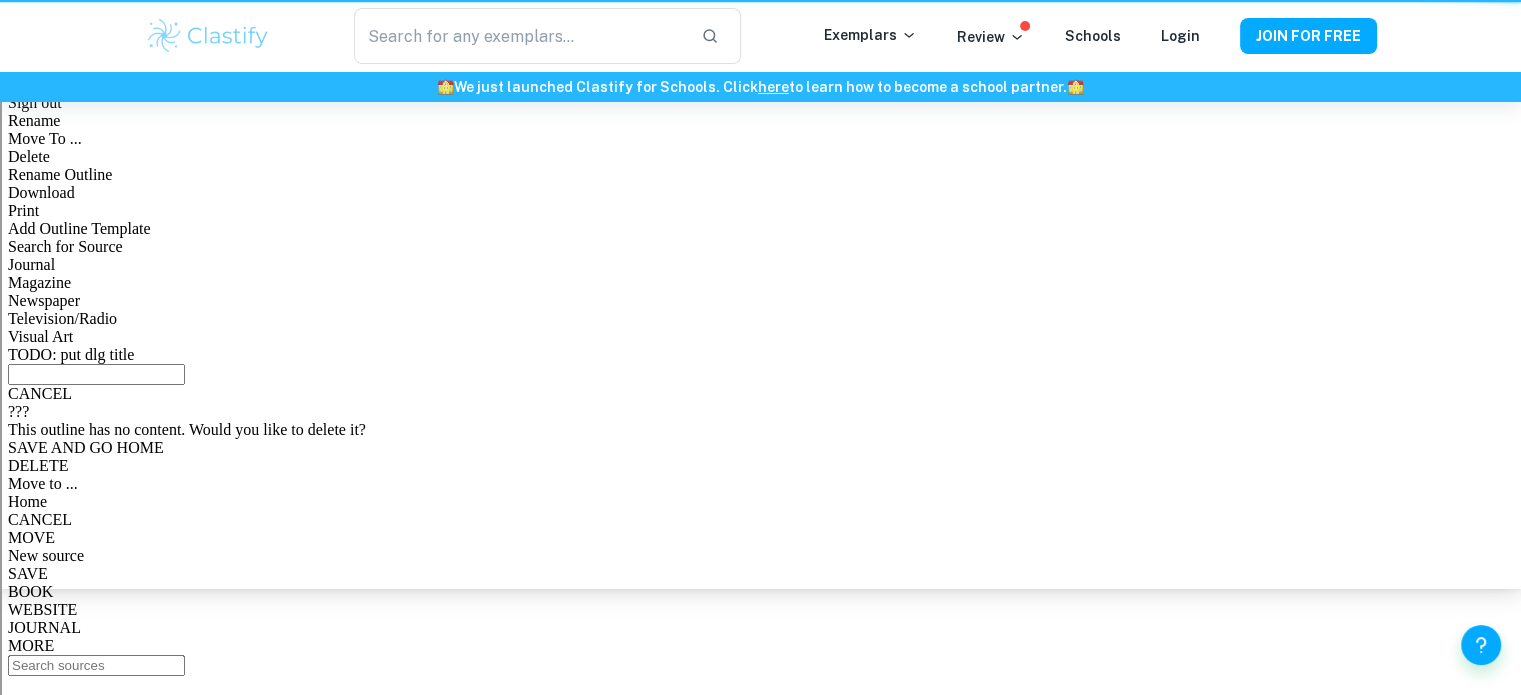 scroll, scrollTop: 0, scrollLeft: 0, axis: both 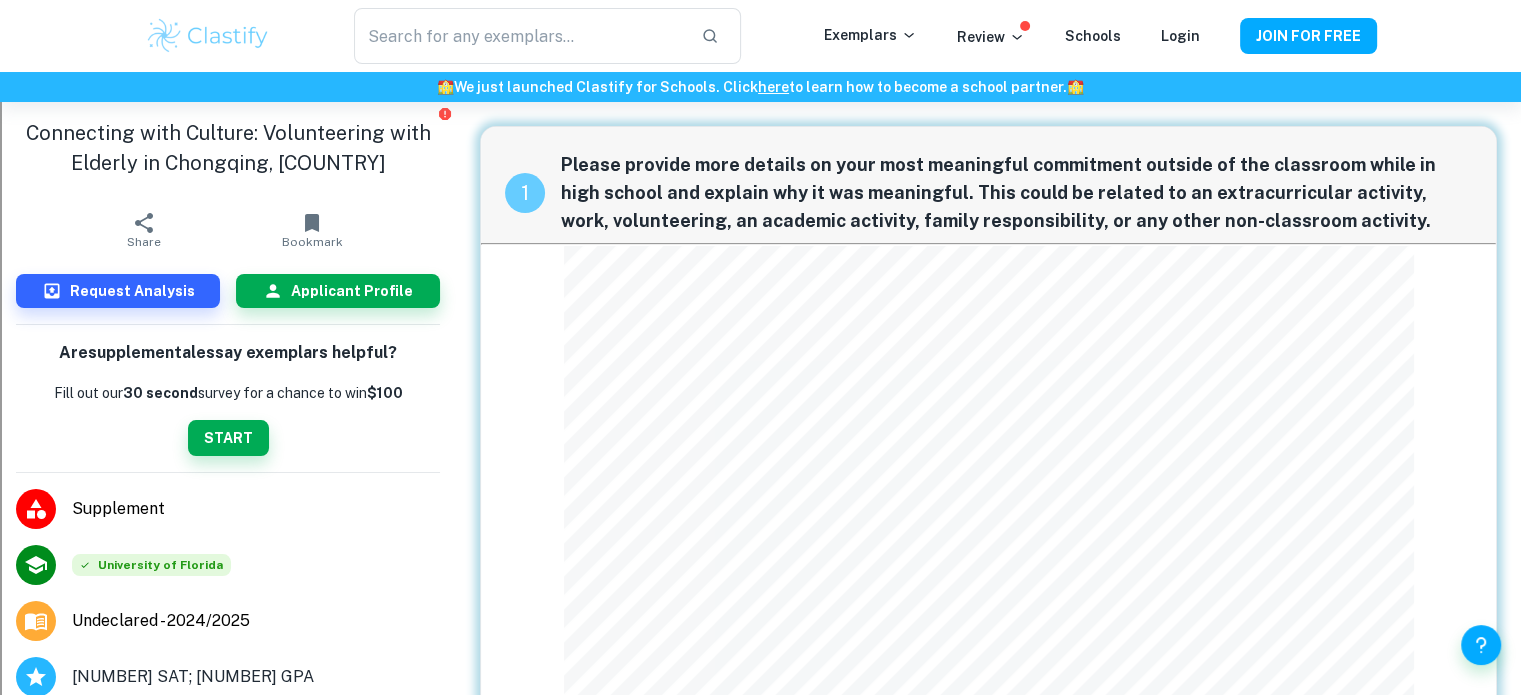 click on "1 Please provide more details on your most meaningful commitment outside of the classroom while in high school and explain why it was meaningful. This could be related to an extracurricular activity, work, volunteering, an academic activity, family responsibility, or any other non-classroom activity." at bounding box center (988, 453) 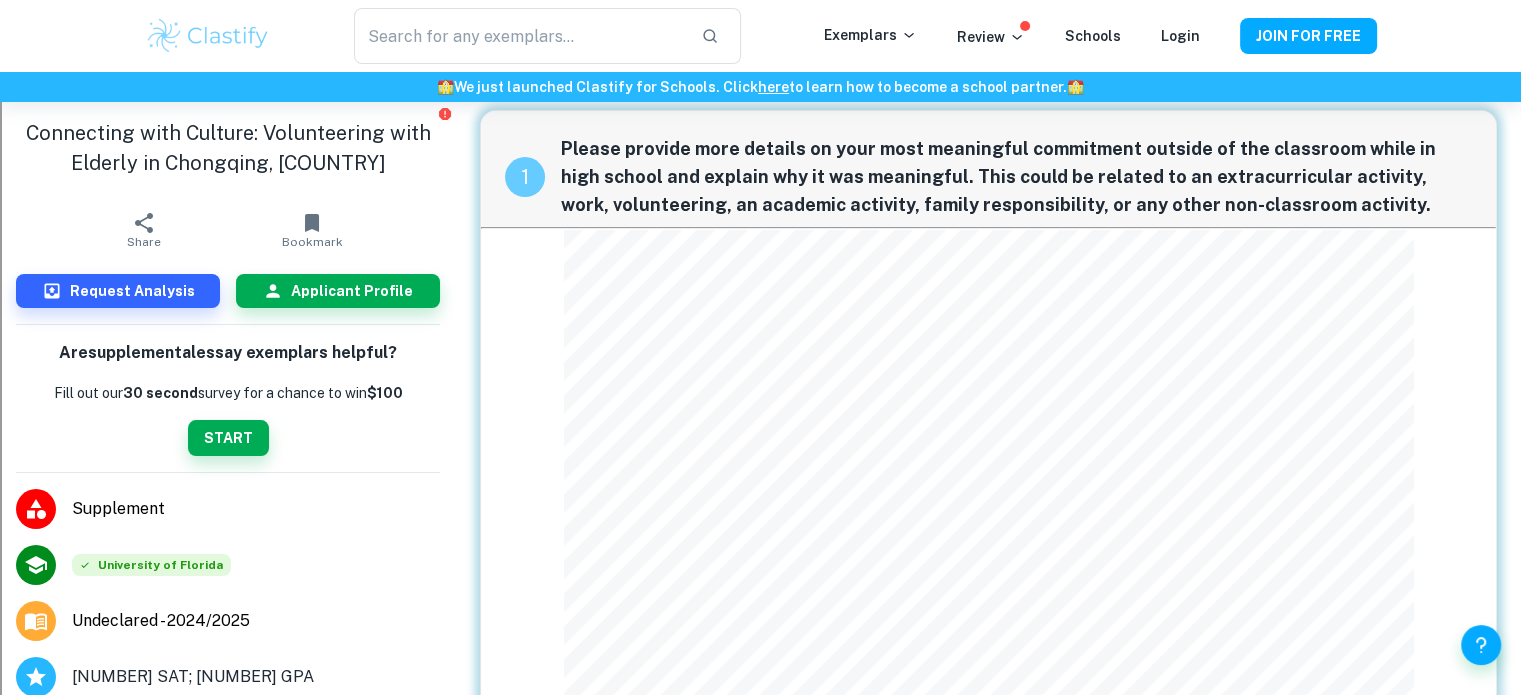 scroll, scrollTop: 108, scrollLeft: 0, axis: vertical 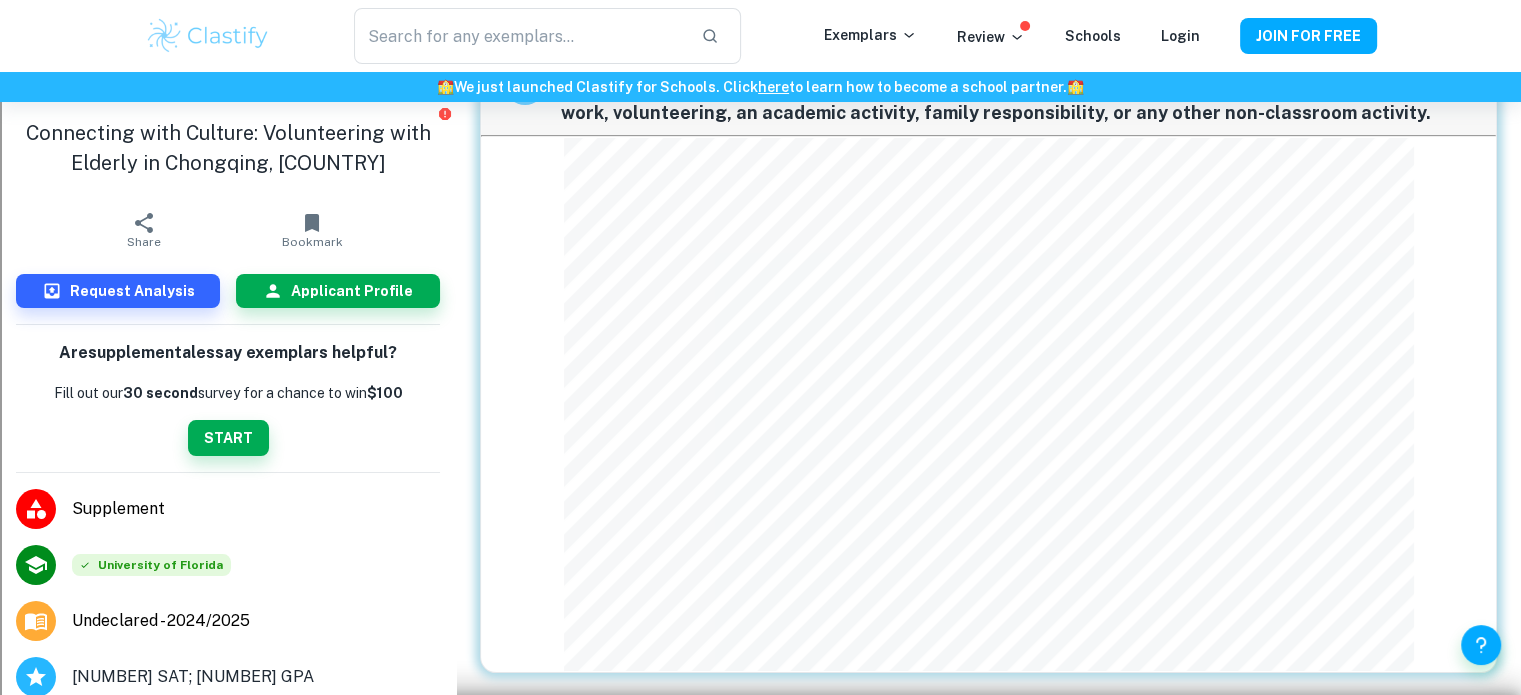 click on "1 Please provide more details on your most meaningful commitment outside of the classroom while in high school and explain why it was meaningful. This could be related to an extracurricular activity, work, volunteering, an academic activity, family responsibility, or any other non-classroom activity." at bounding box center (988, 345) 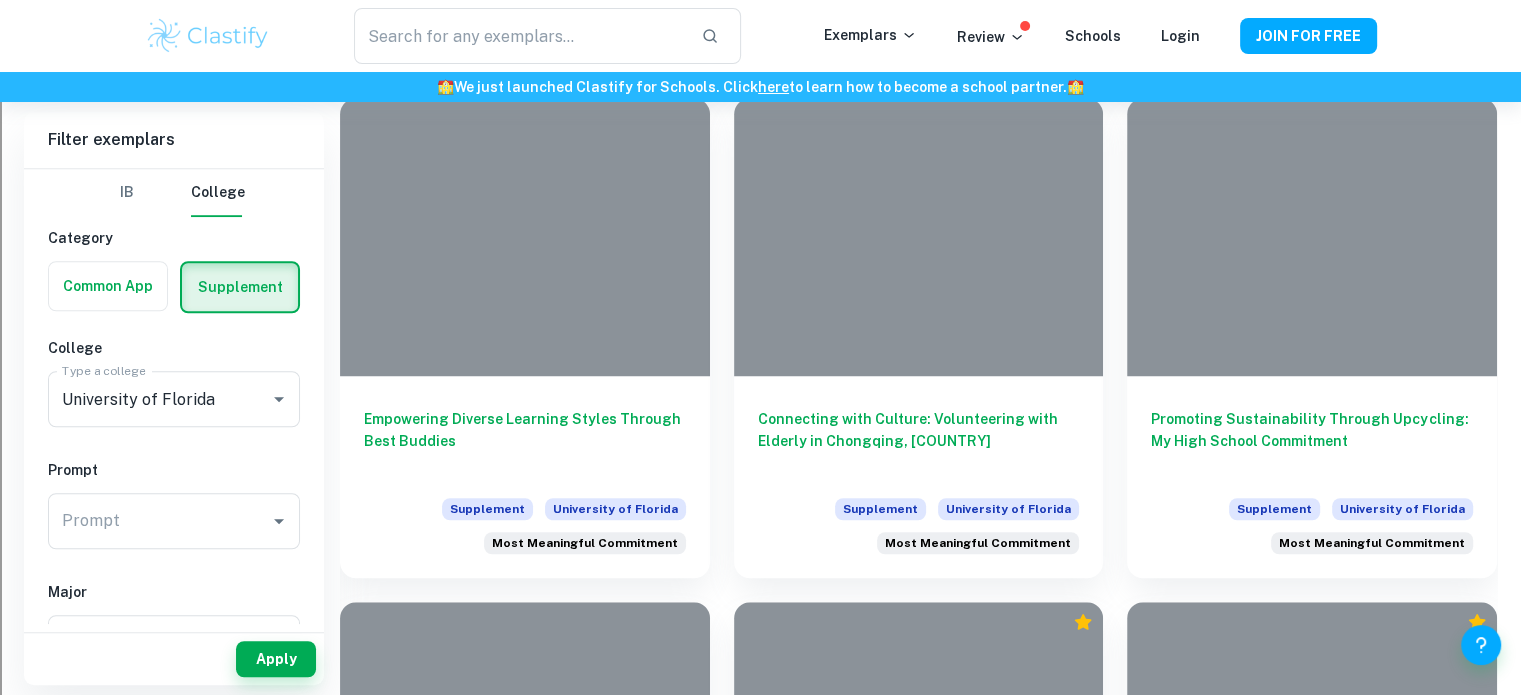 scroll, scrollTop: 1440, scrollLeft: 0, axis: vertical 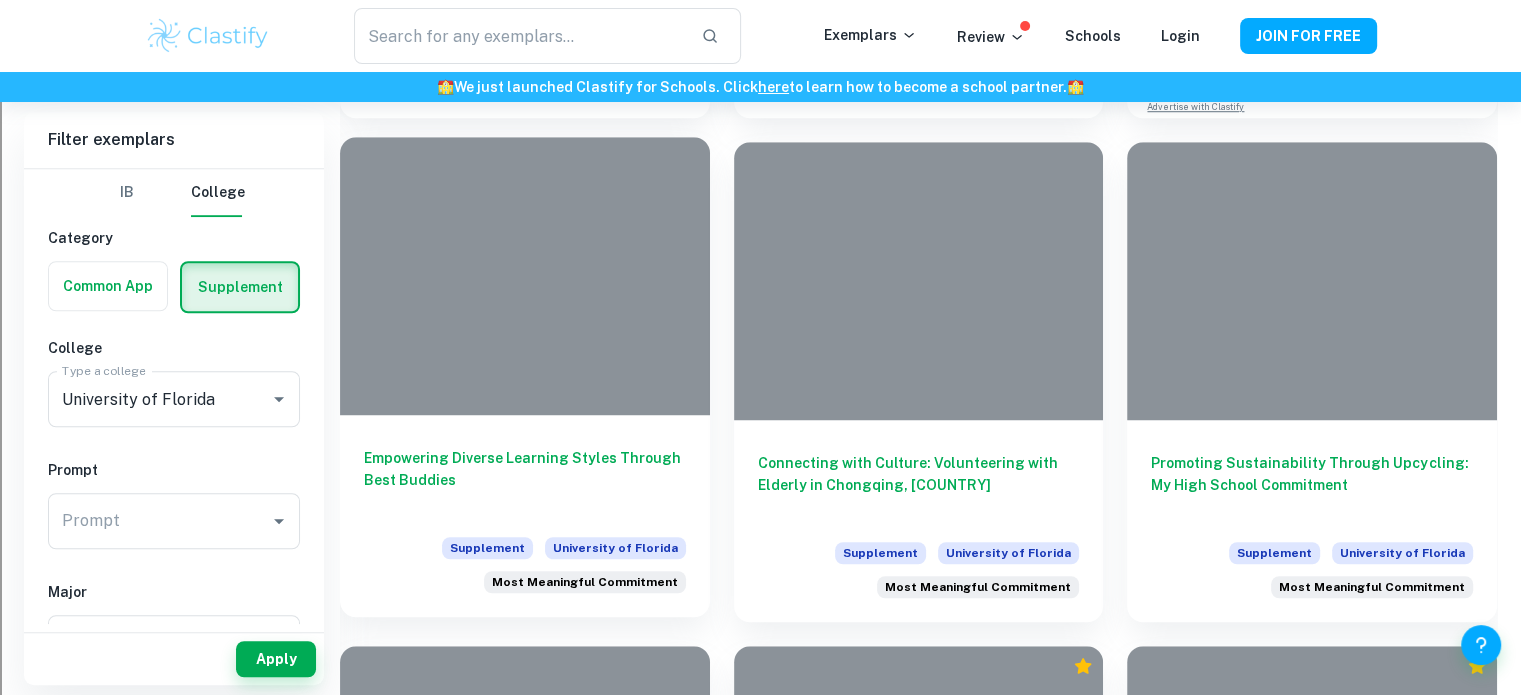 click at bounding box center [525, 275] 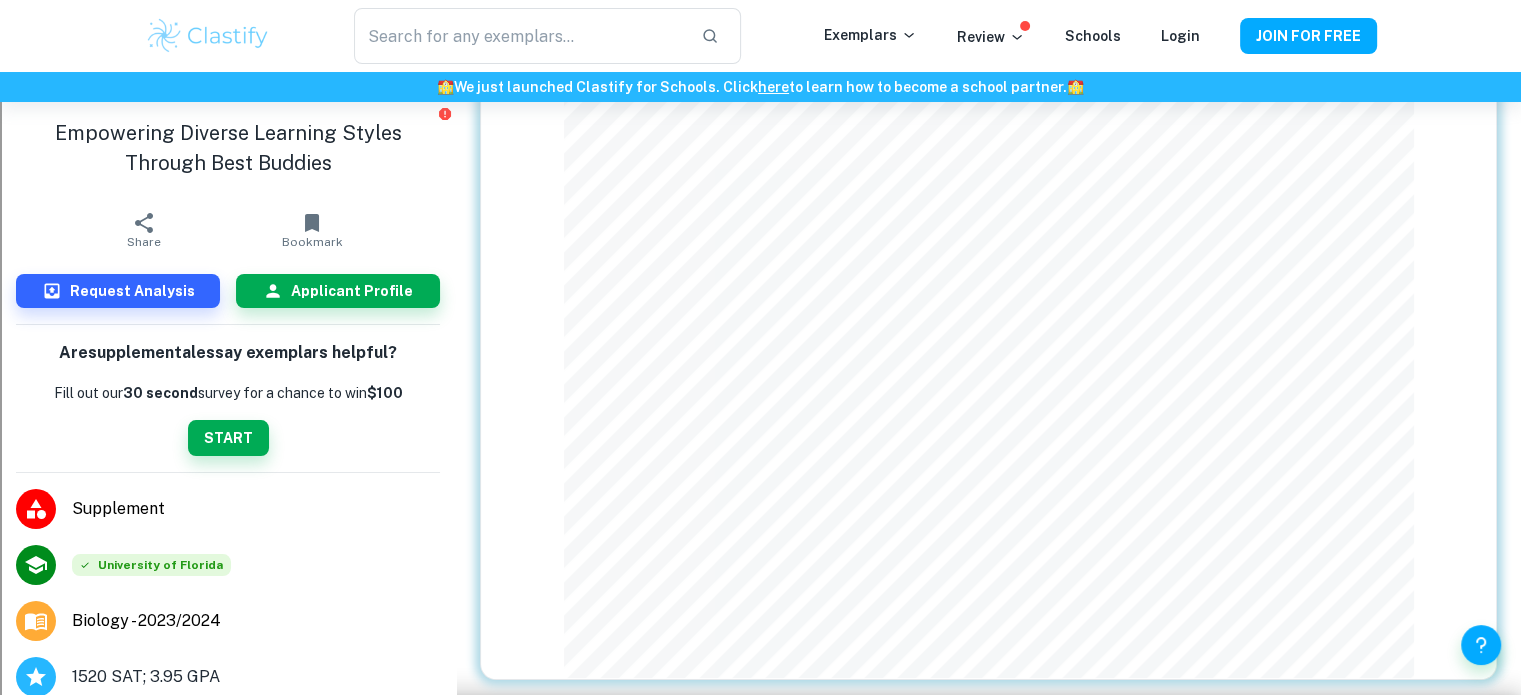 scroll, scrollTop: 200, scrollLeft: 0, axis: vertical 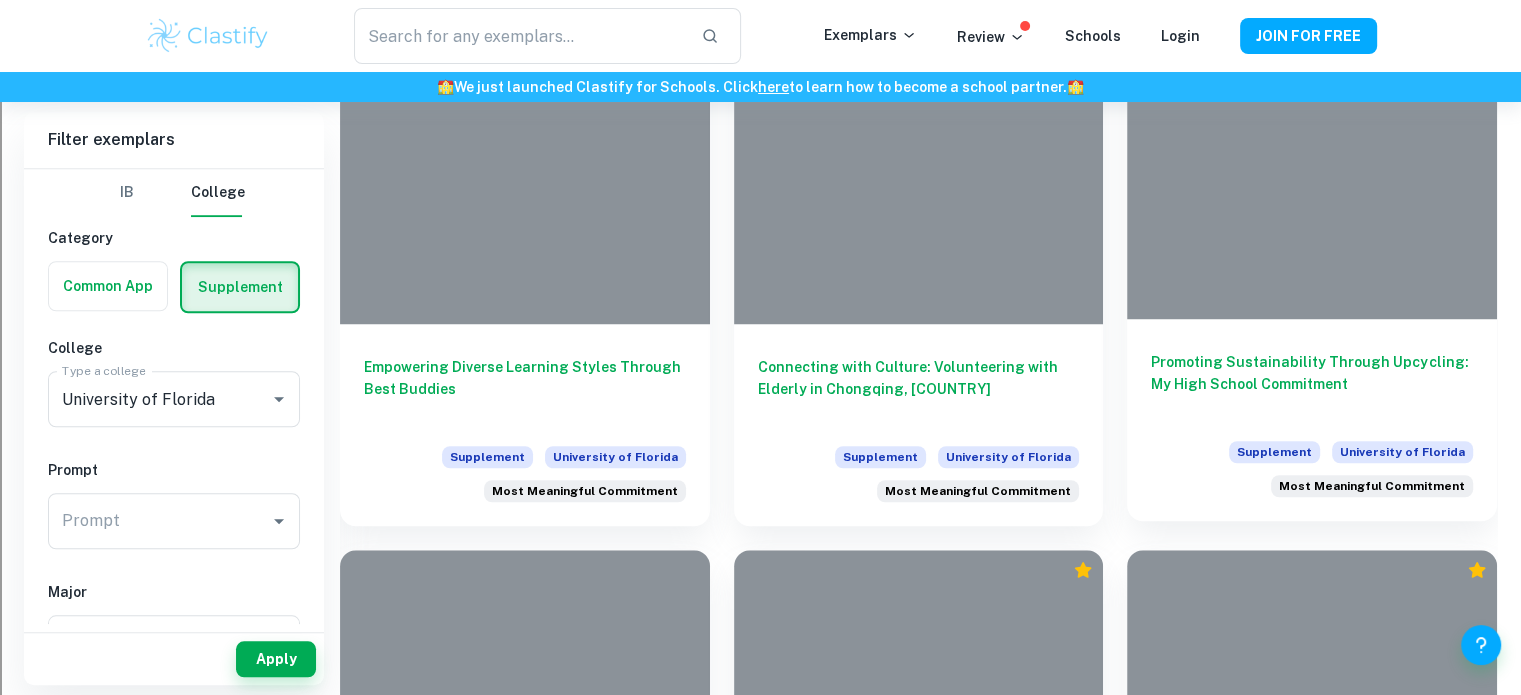 click at bounding box center [1312, 179] 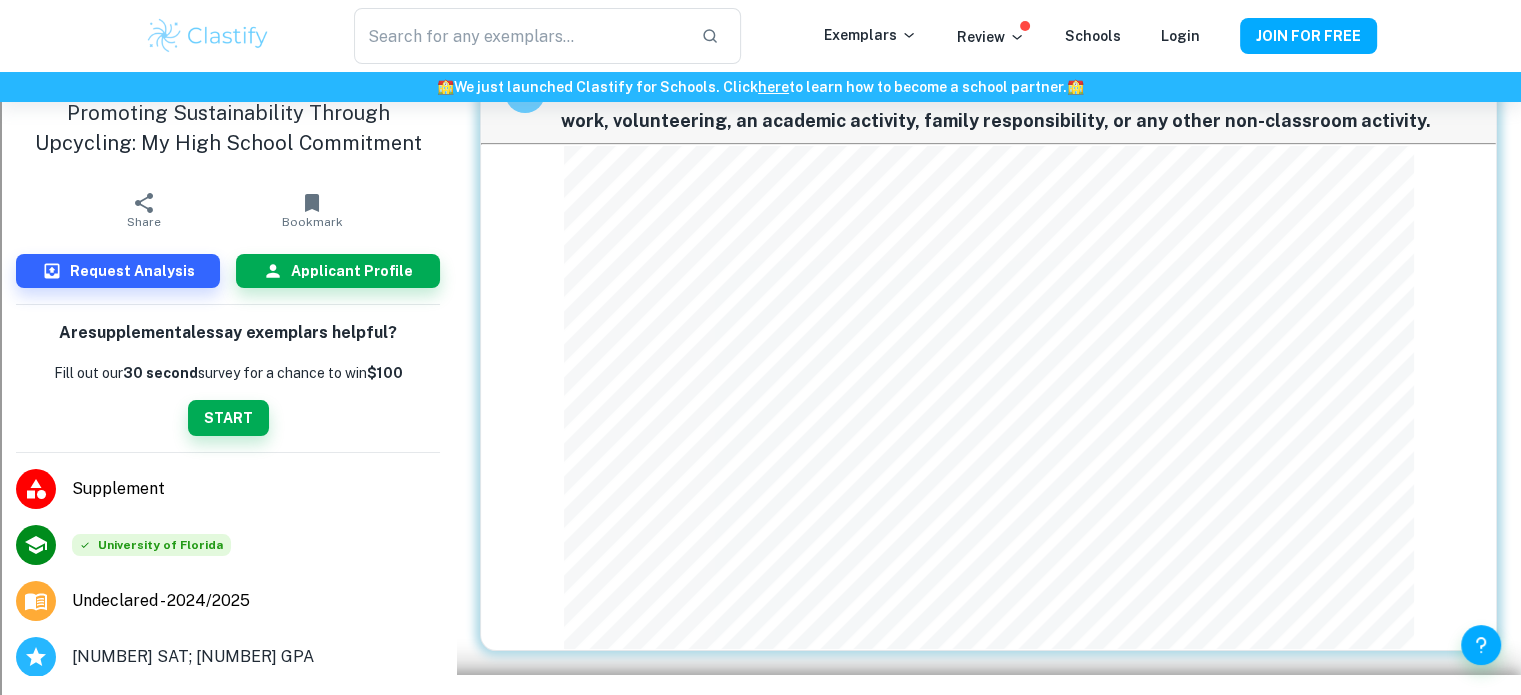 scroll, scrollTop: 99, scrollLeft: 0, axis: vertical 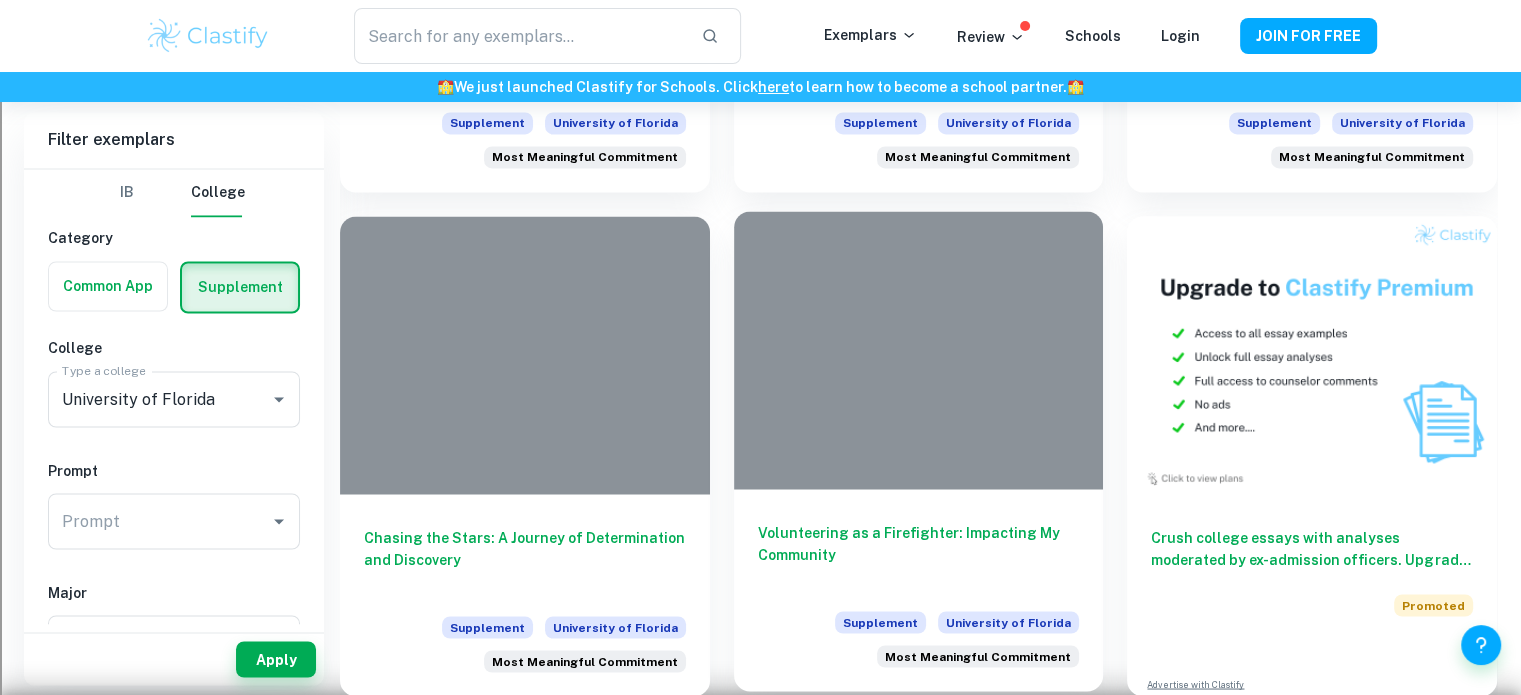 click at bounding box center [919, 349] 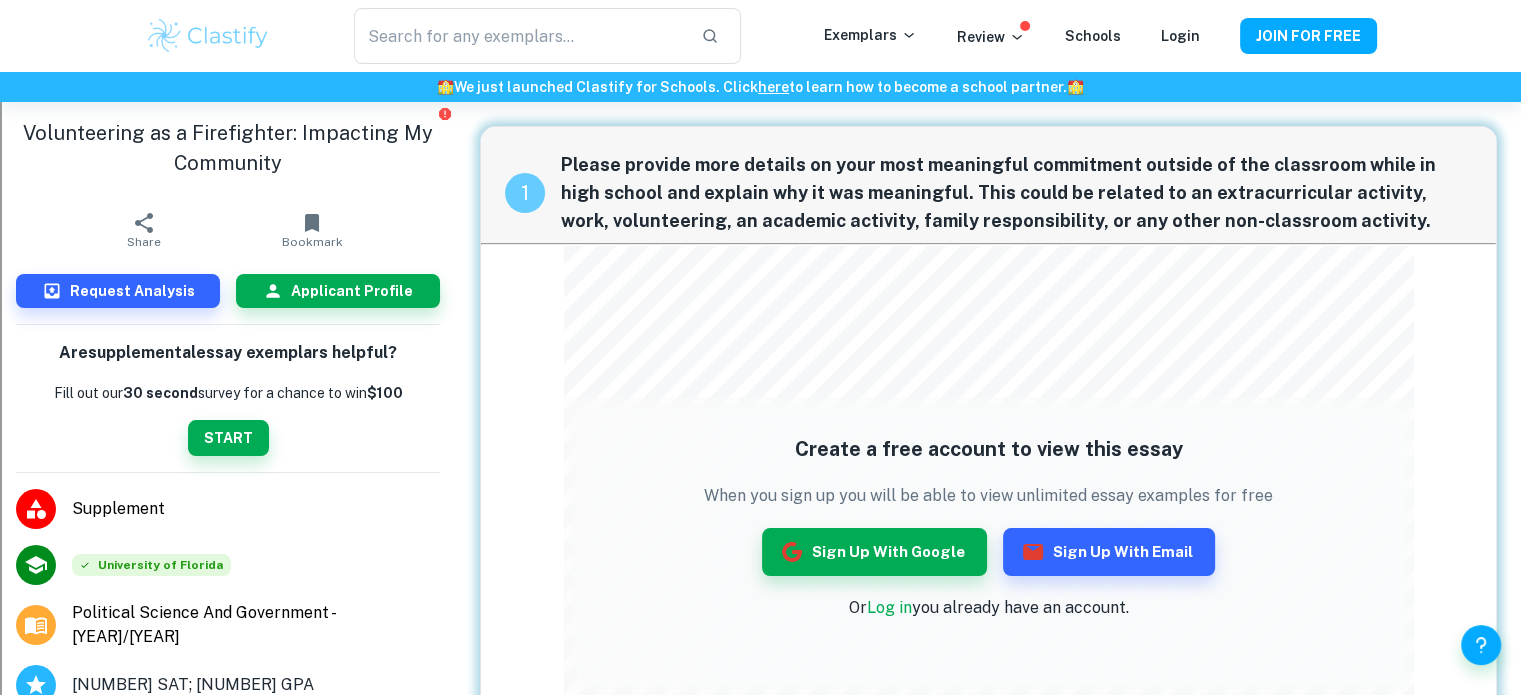 scroll, scrollTop: 102, scrollLeft: 0, axis: vertical 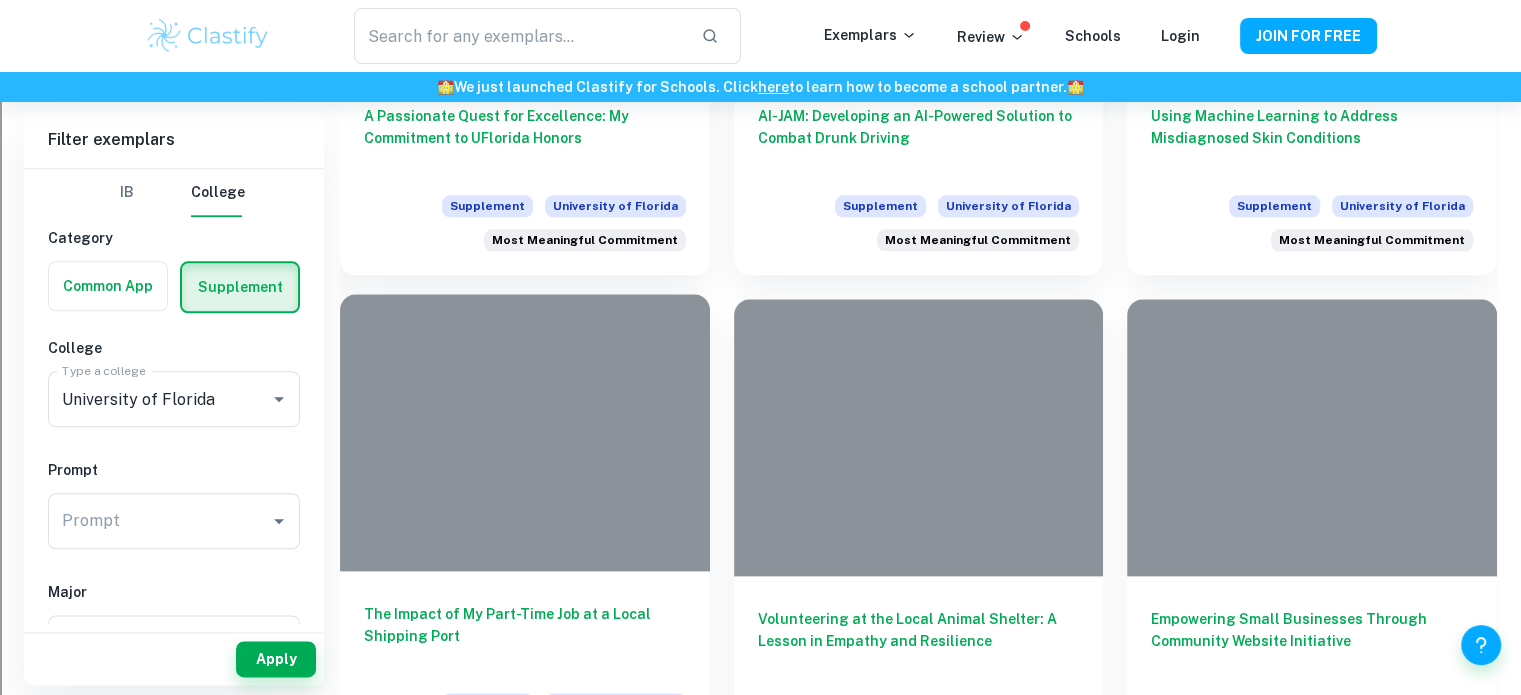 click at bounding box center [525, 432] 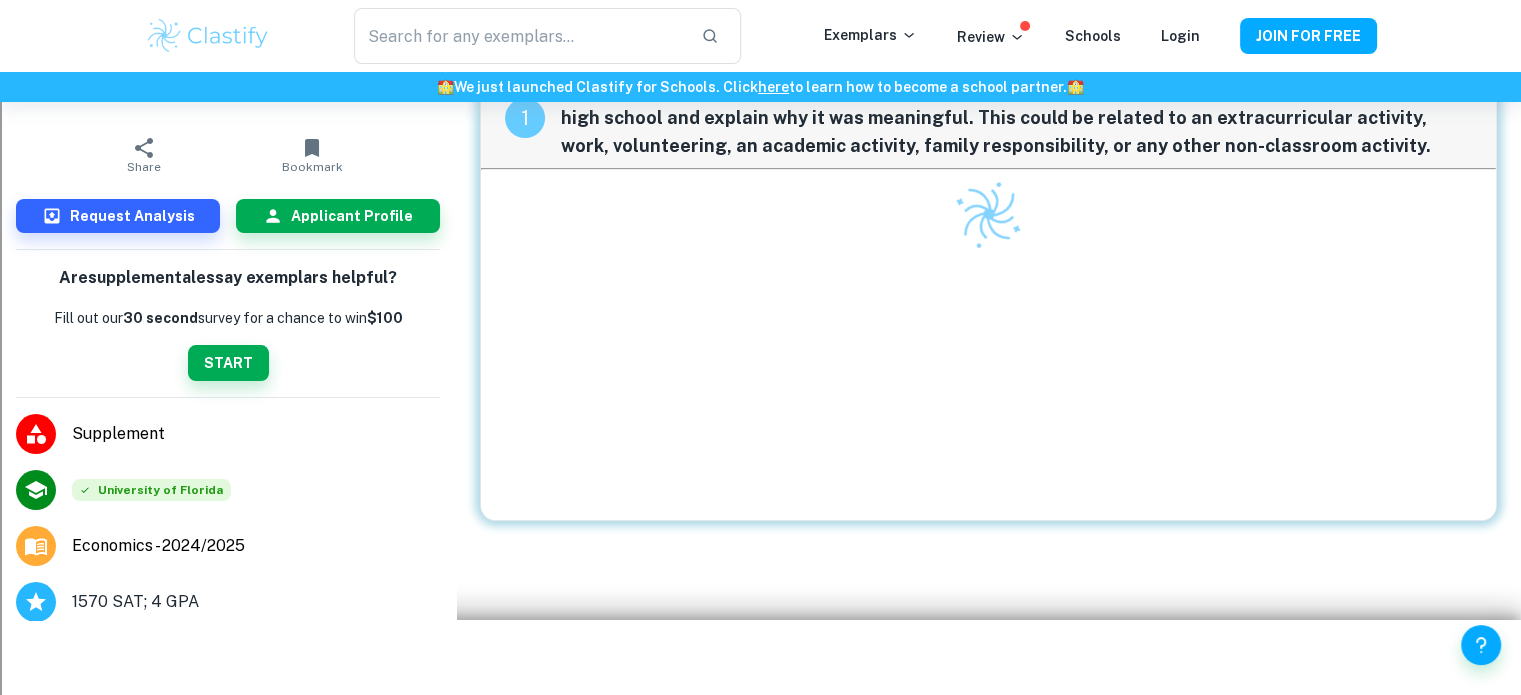 scroll, scrollTop: 0, scrollLeft: 0, axis: both 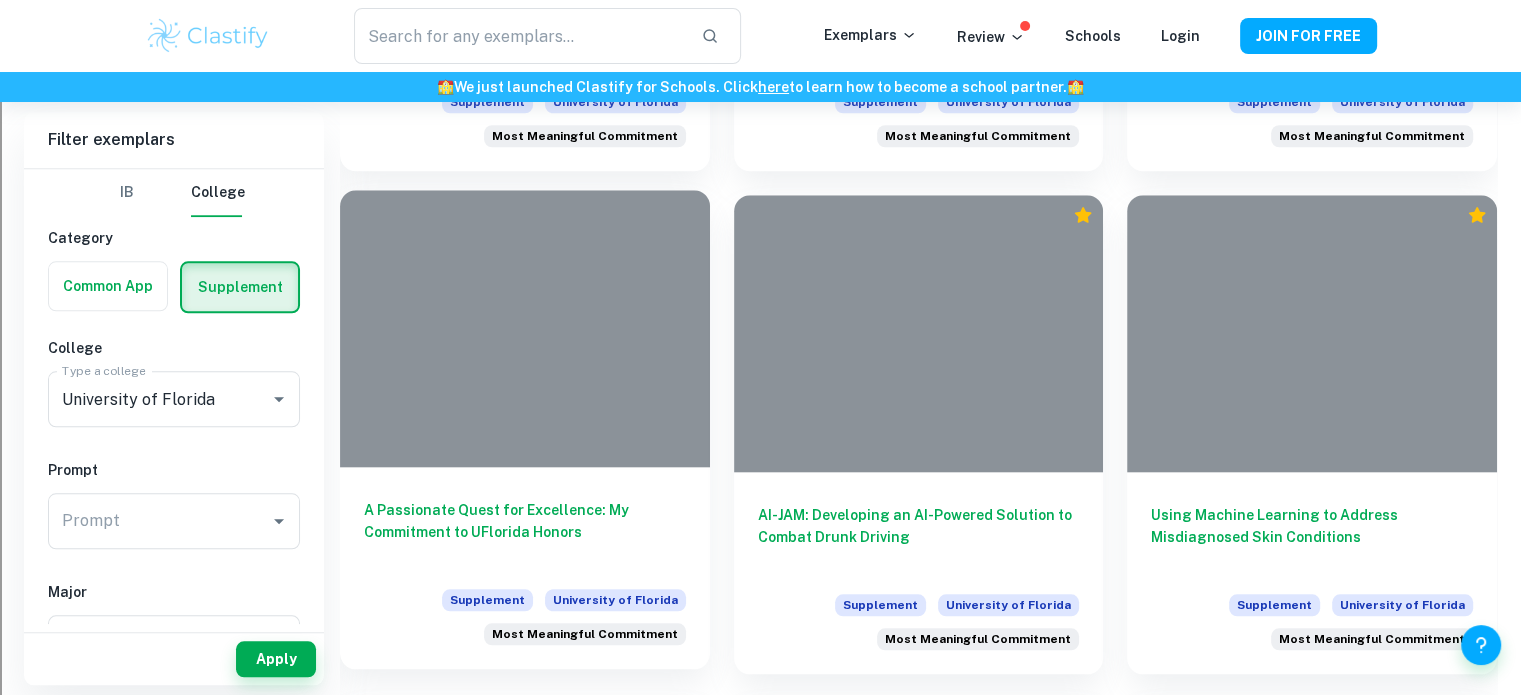 click at bounding box center [525, 328] 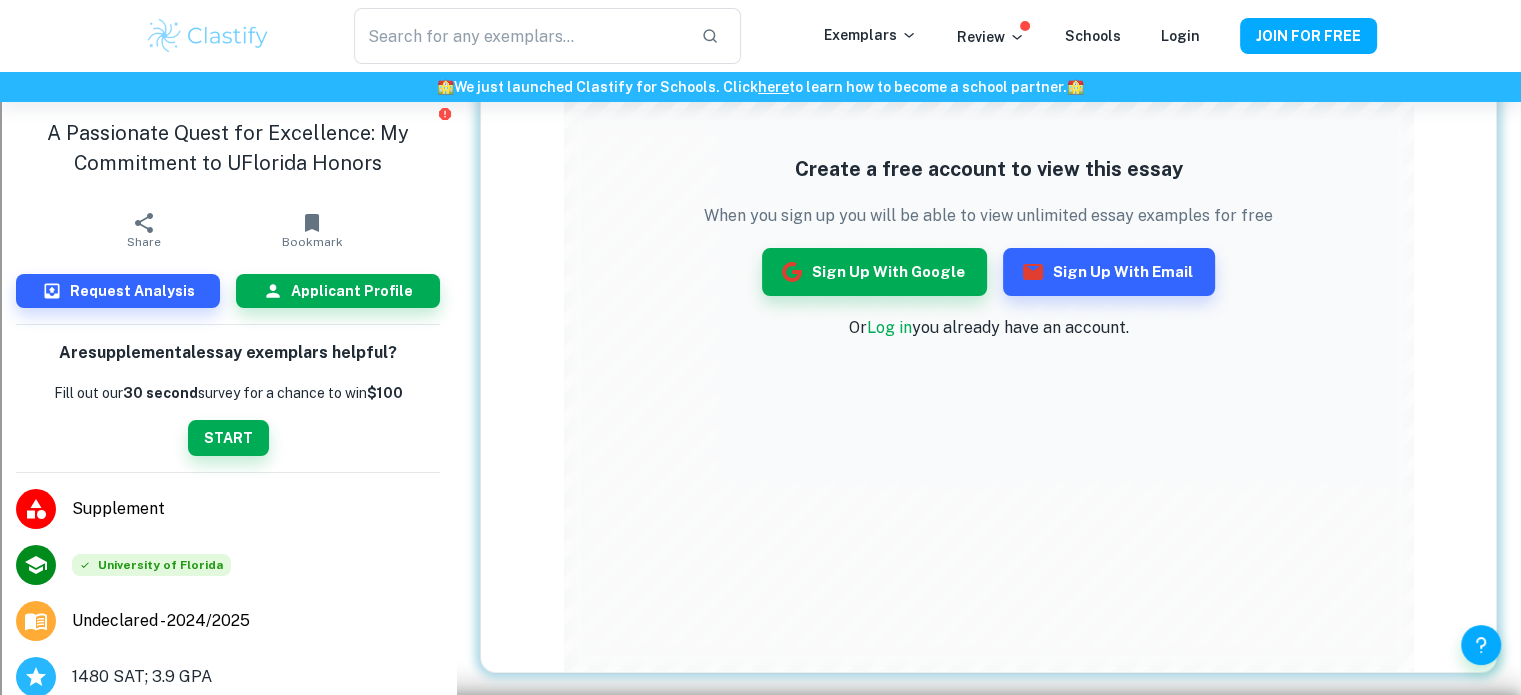 scroll, scrollTop: 0, scrollLeft: 0, axis: both 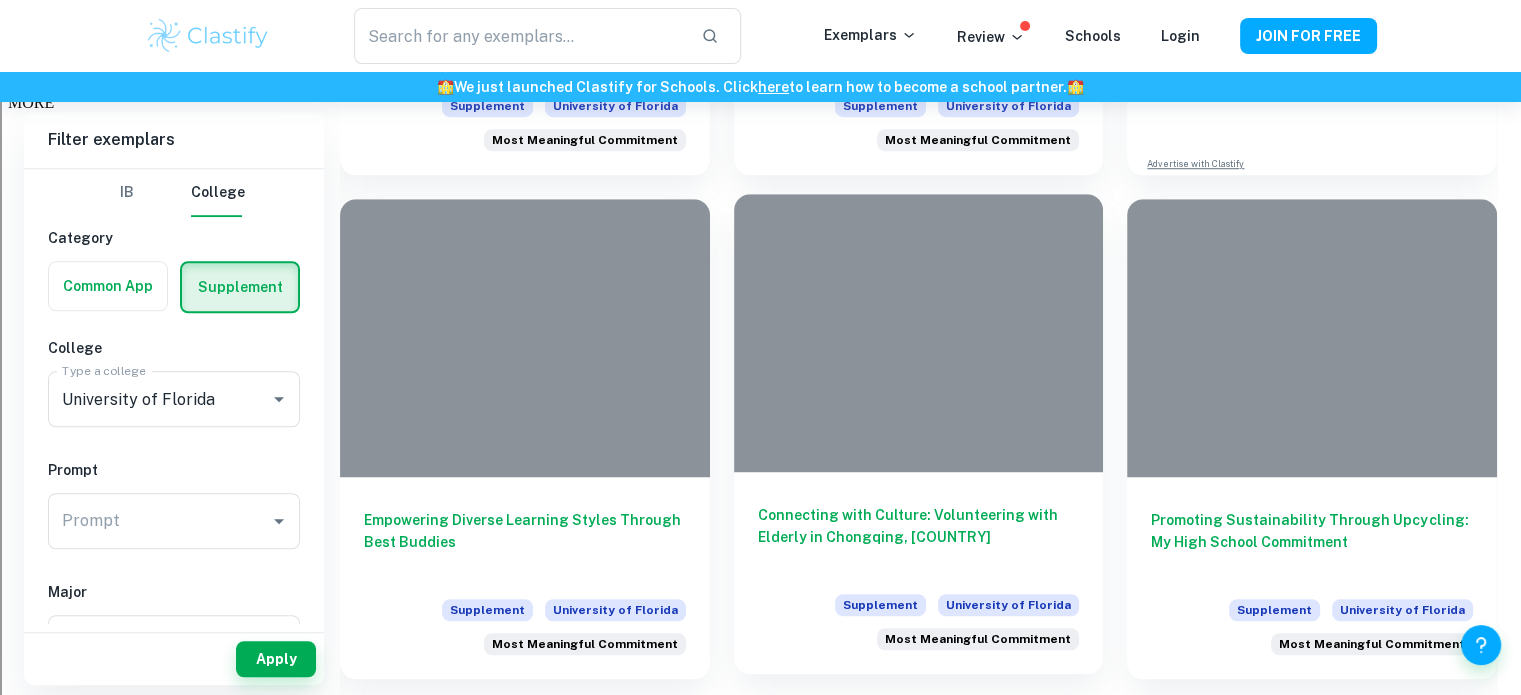 click at bounding box center [919, 332] 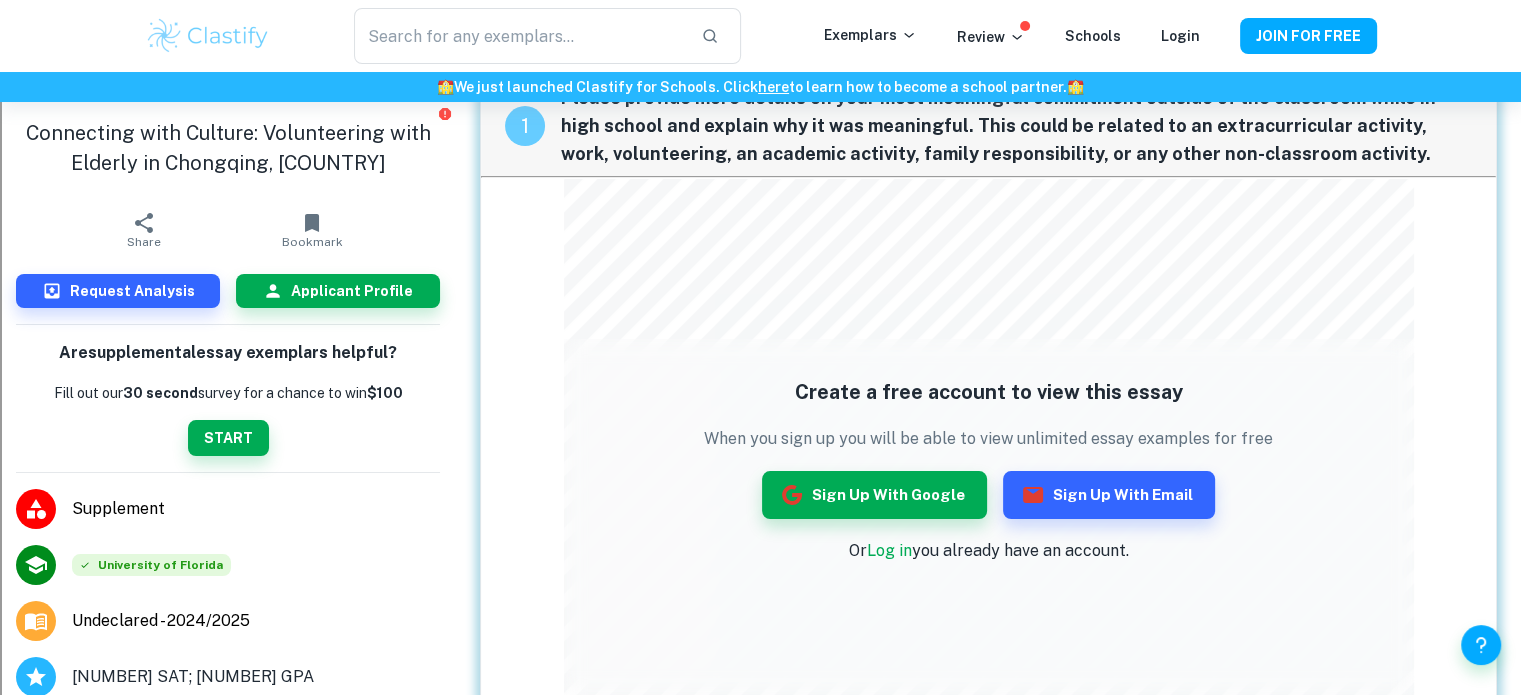 scroll, scrollTop: 108, scrollLeft: 0, axis: vertical 